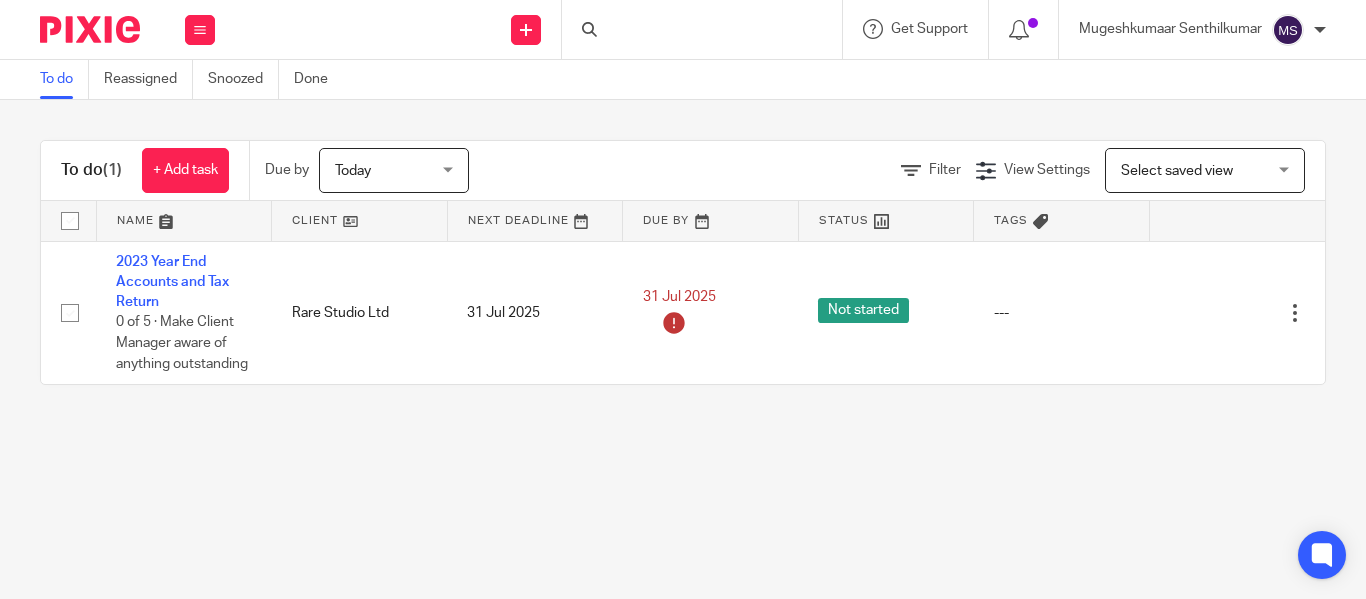 scroll, scrollTop: 0, scrollLeft: 0, axis: both 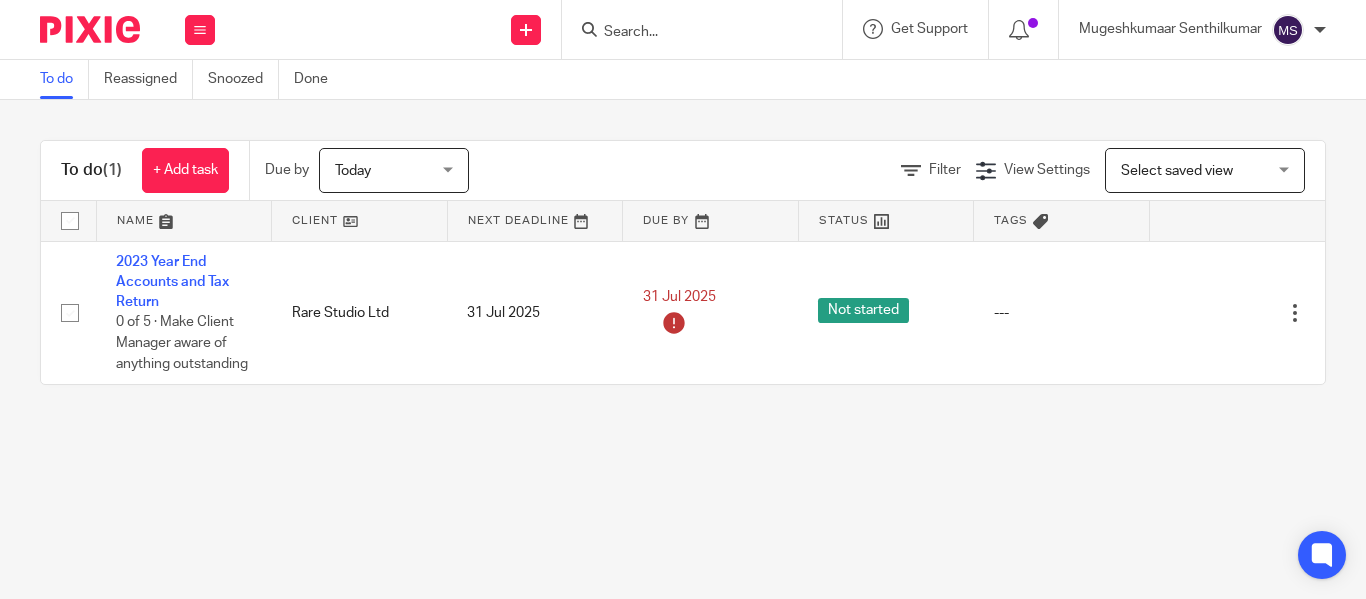 click at bounding box center (692, 33) 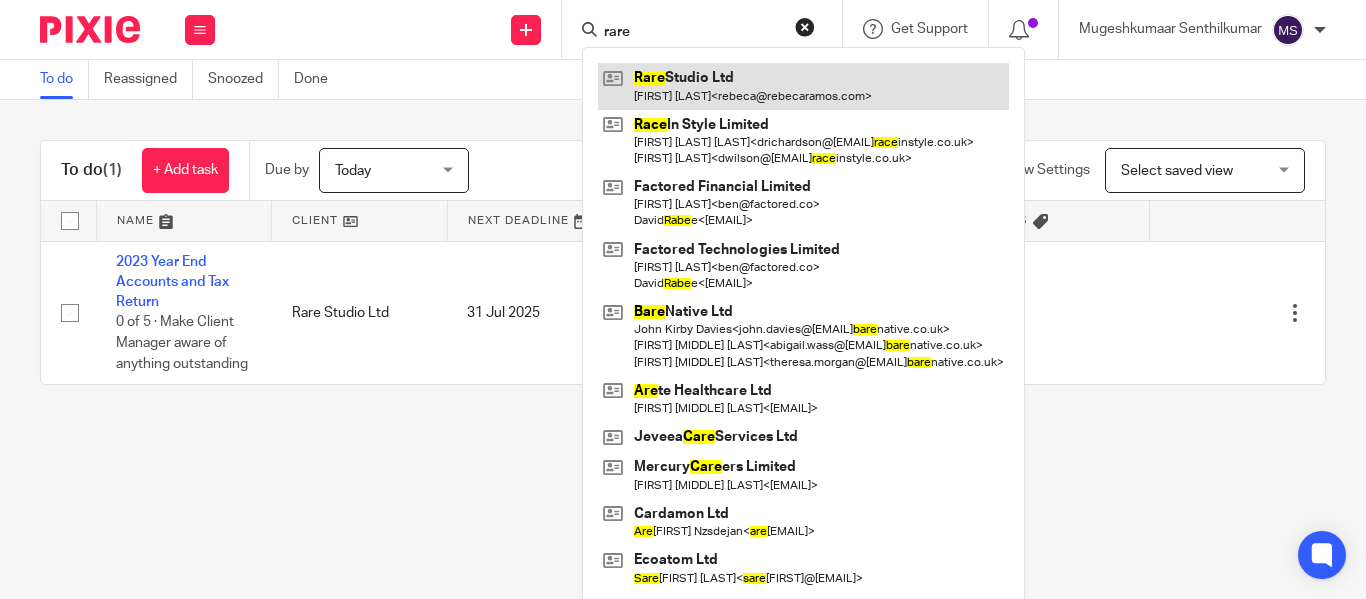 type on "rare" 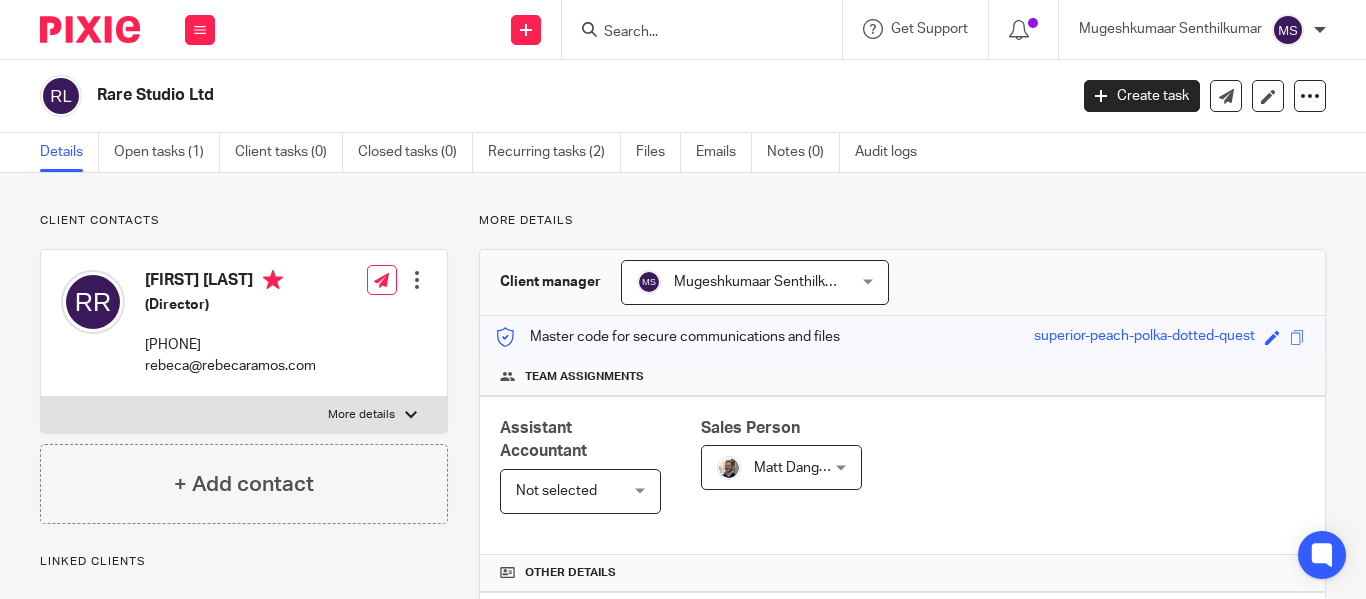 scroll, scrollTop: 0, scrollLeft: 0, axis: both 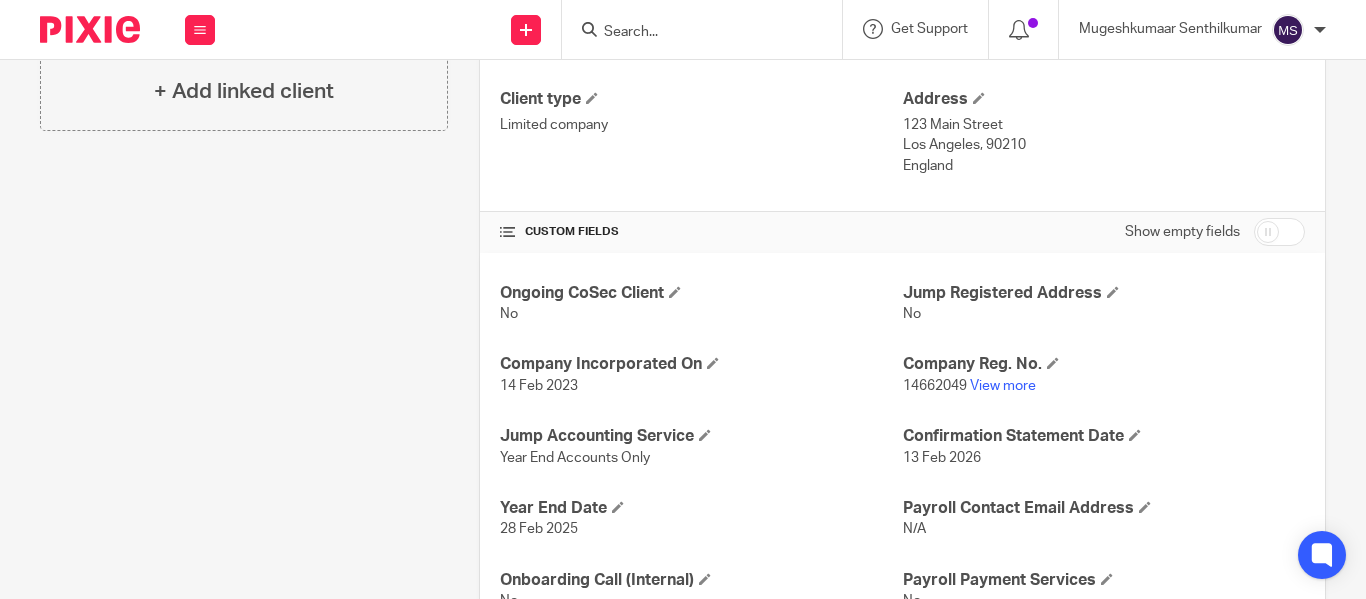 click at bounding box center [692, 33] 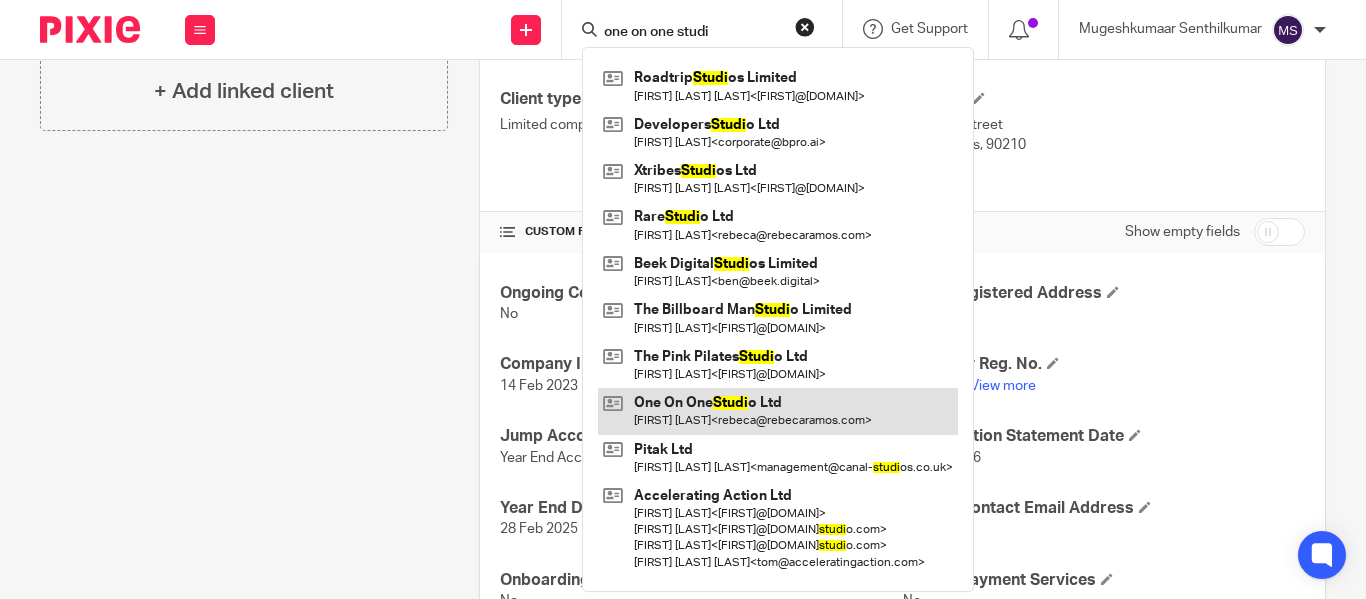 type on "one on one studi" 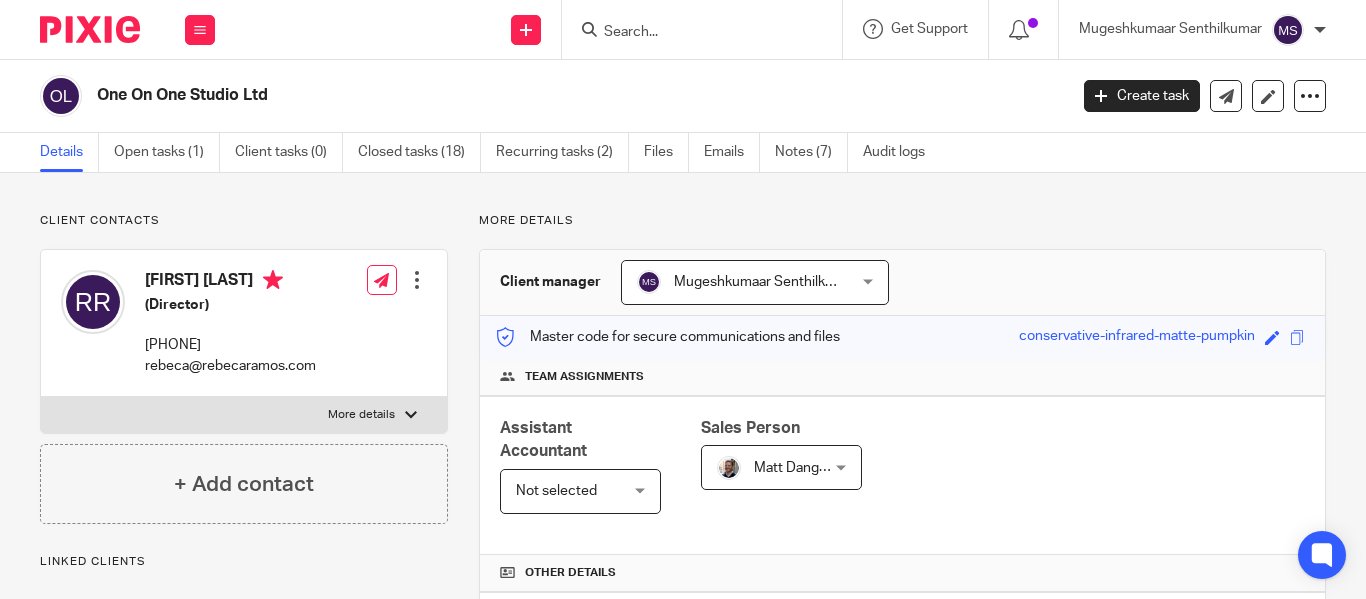 scroll, scrollTop: 0, scrollLeft: 0, axis: both 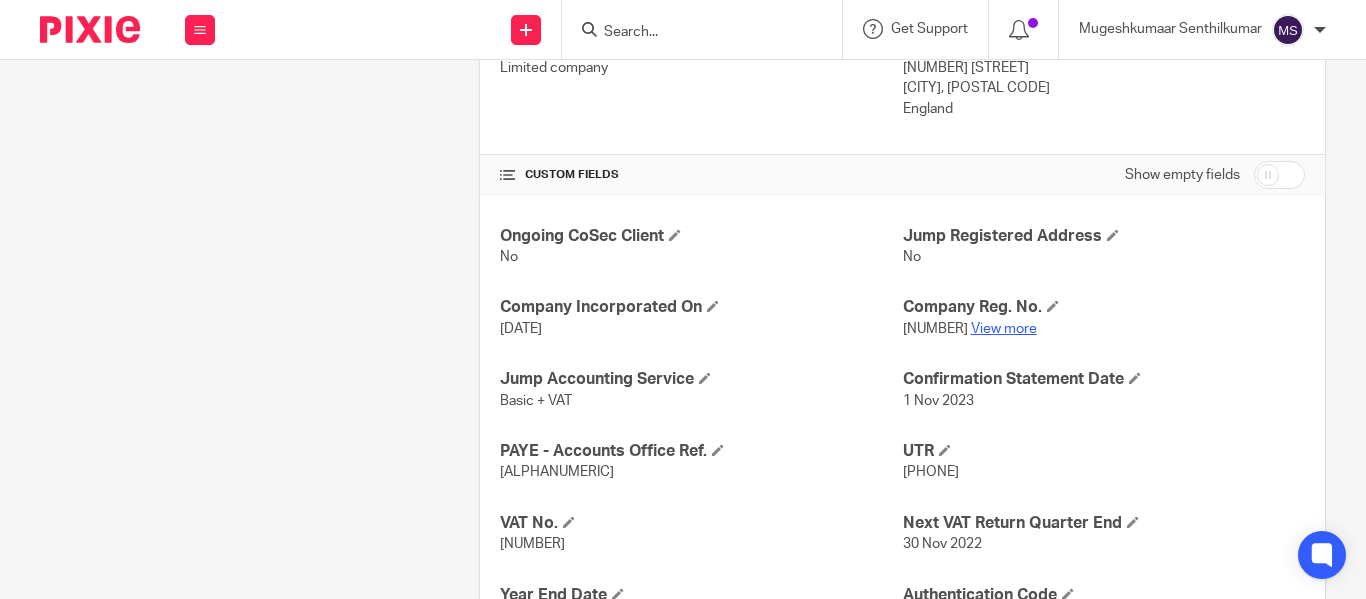 click on "View more" at bounding box center (1004, 329) 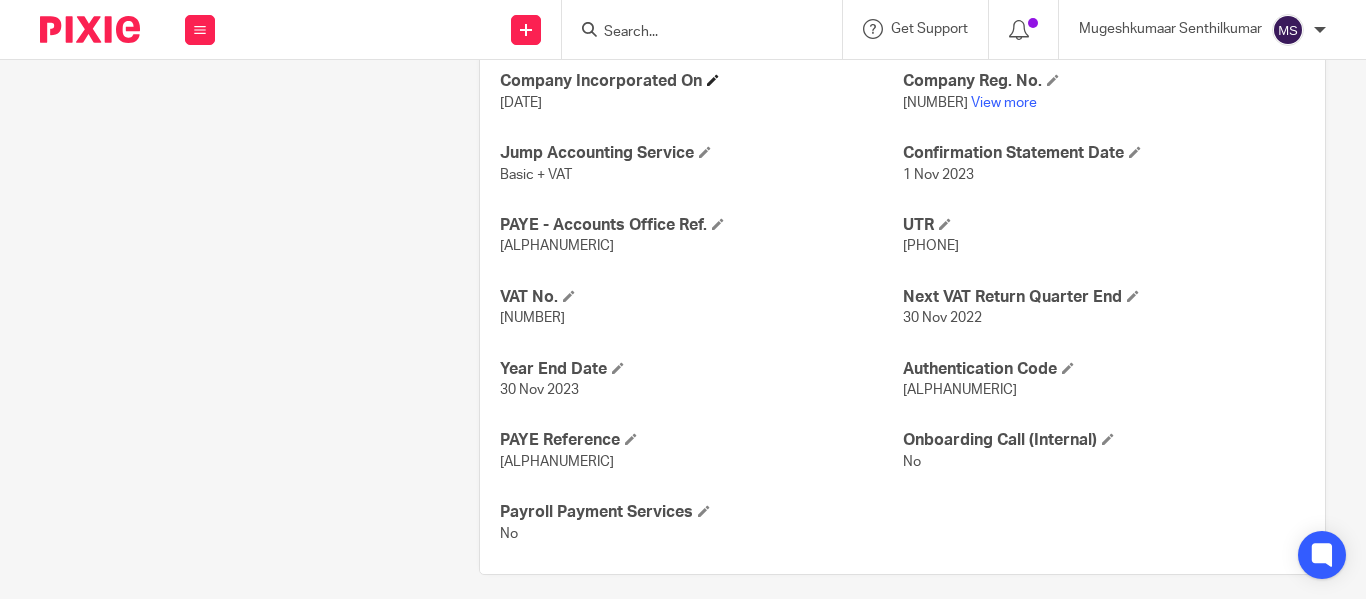 scroll, scrollTop: 838, scrollLeft: 0, axis: vertical 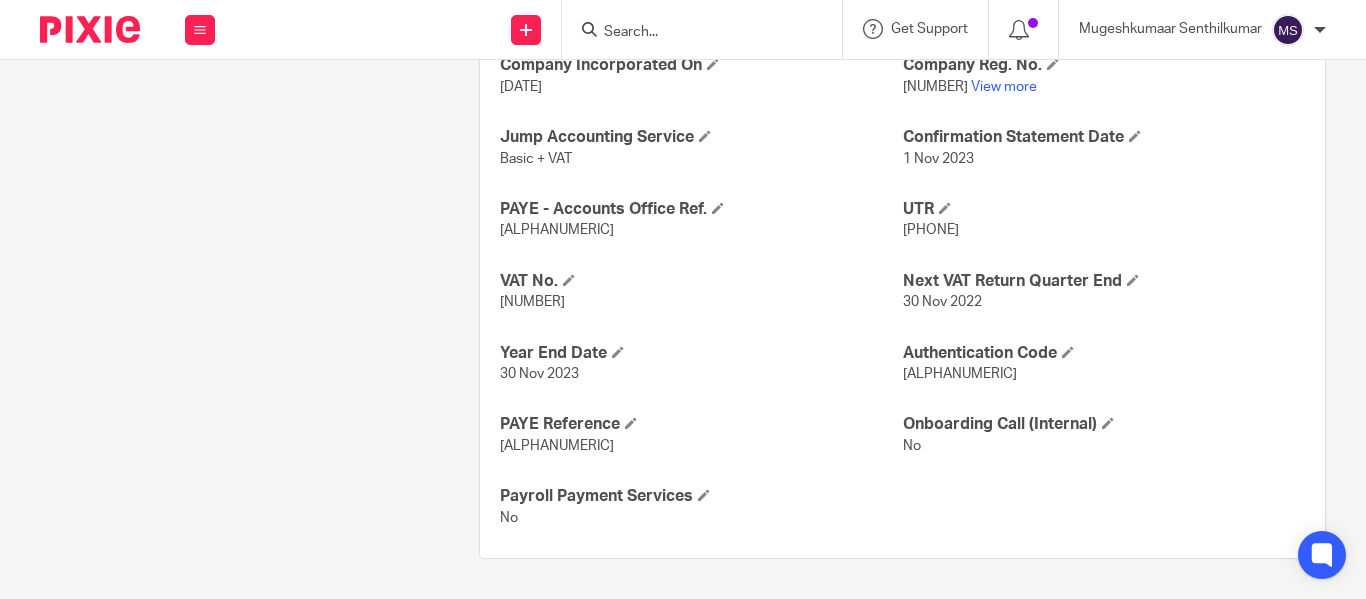 click at bounding box center (692, 33) 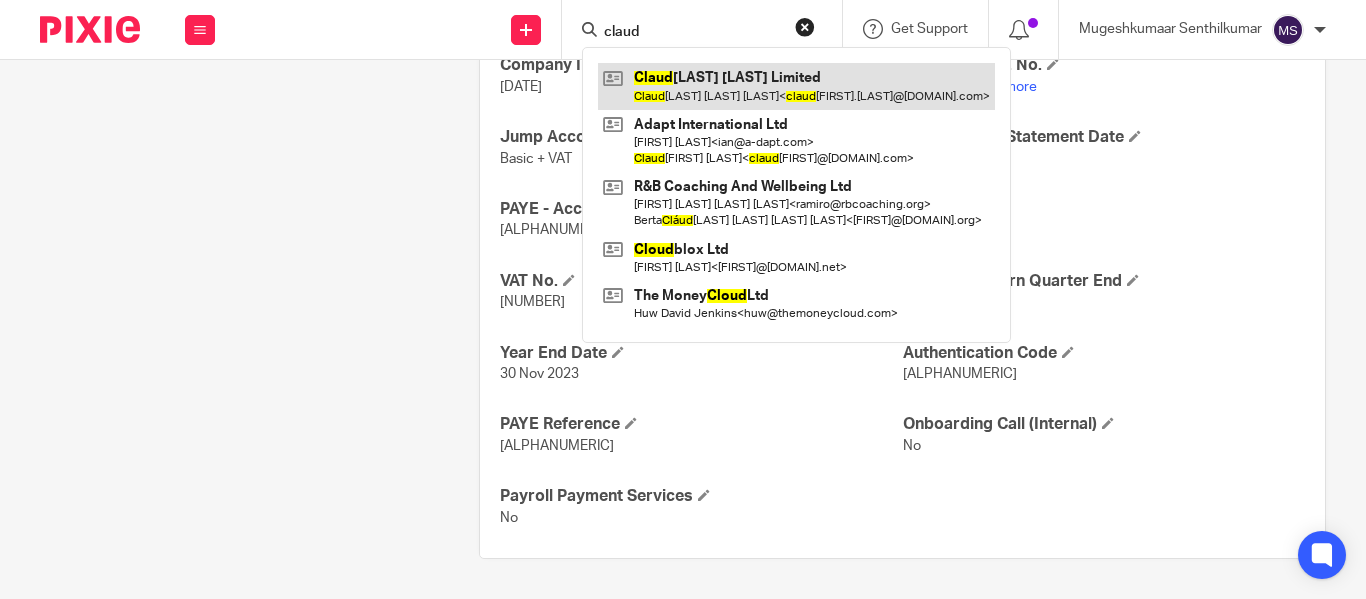 type on "claud" 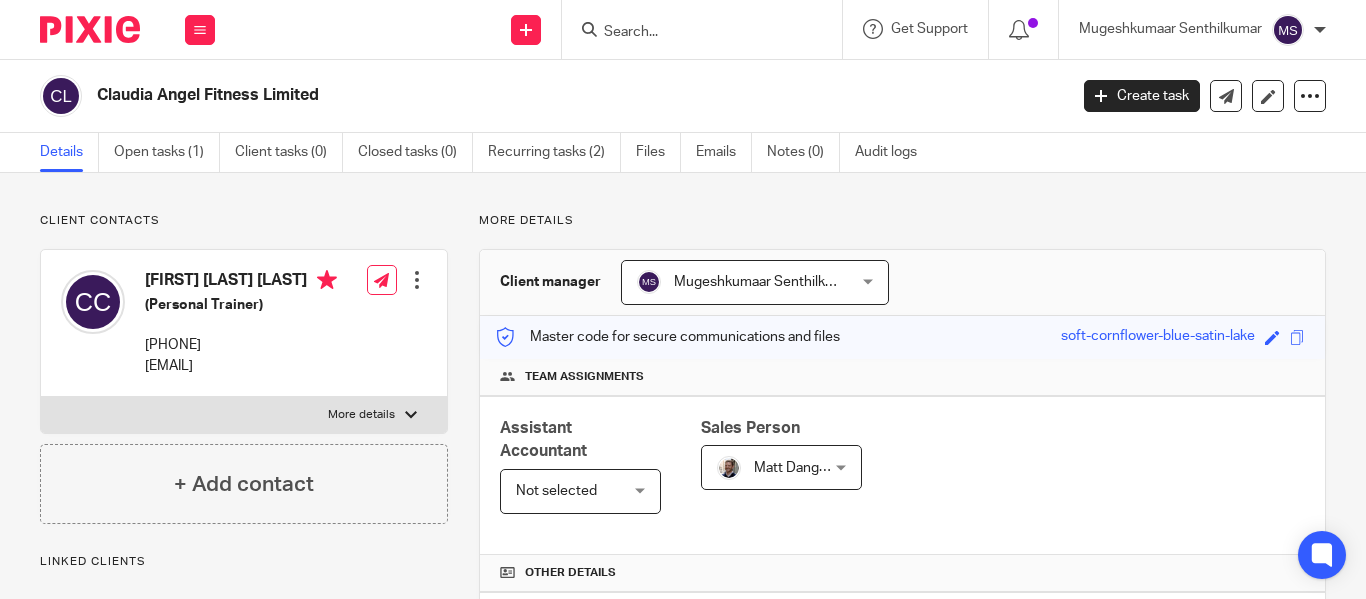 scroll, scrollTop: 0, scrollLeft: 0, axis: both 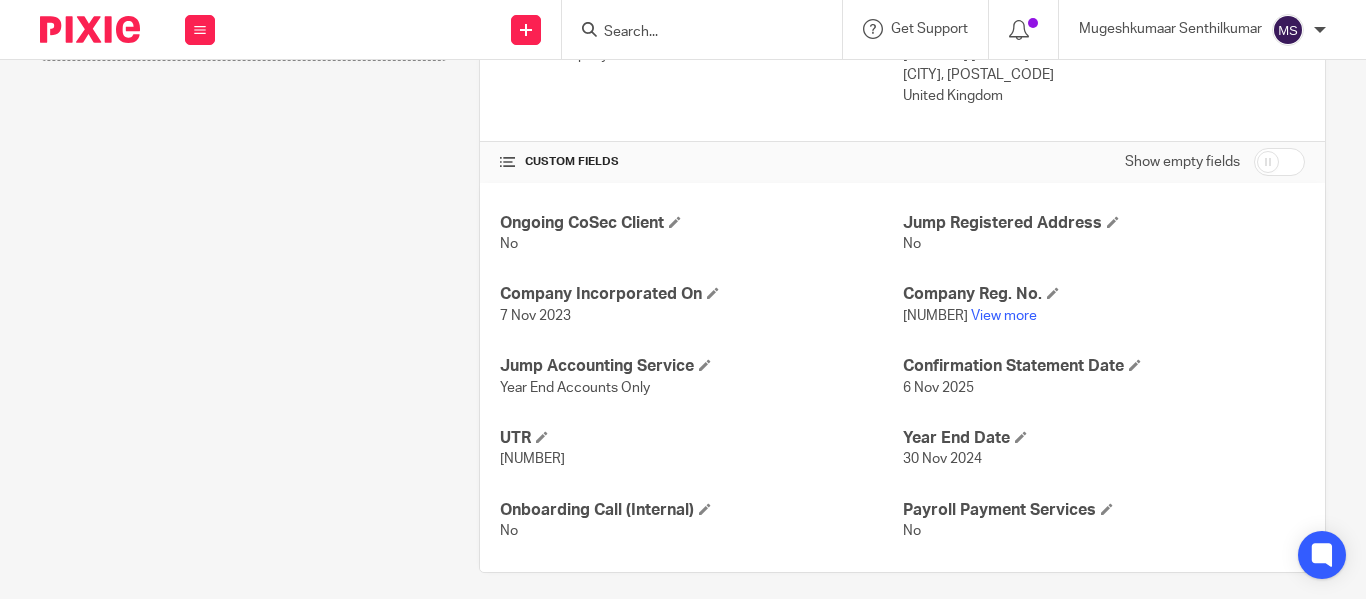 click at bounding box center [1279, 162] 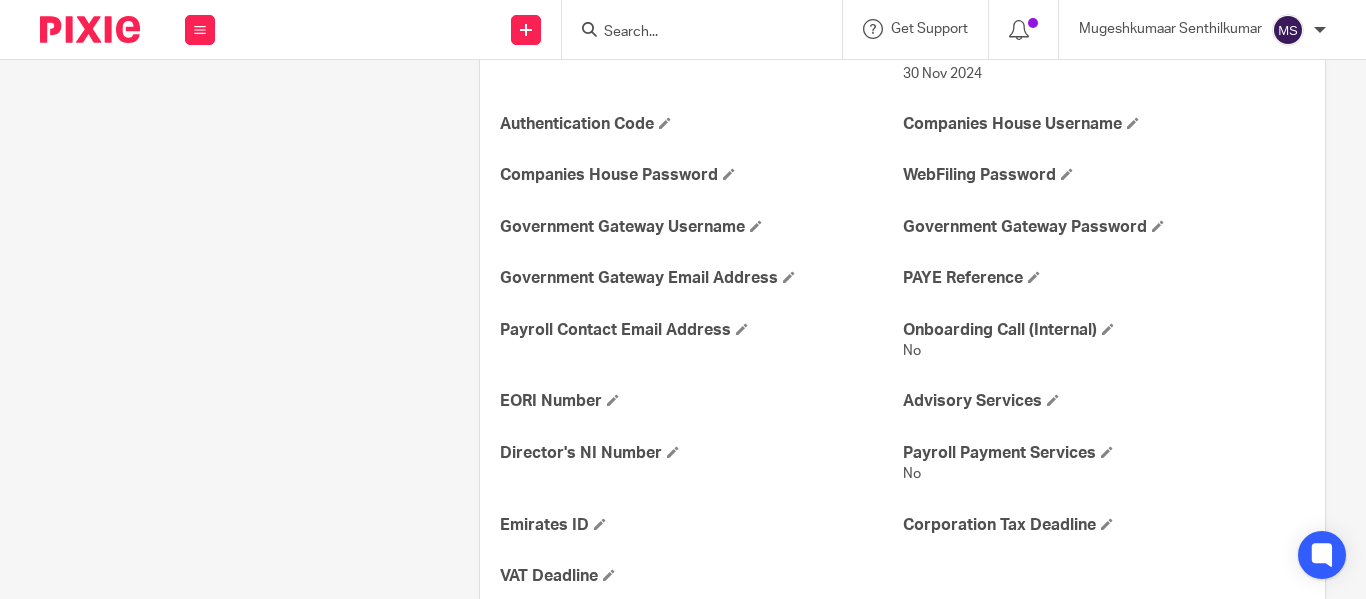 scroll, scrollTop: 1105, scrollLeft: 0, axis: vertical 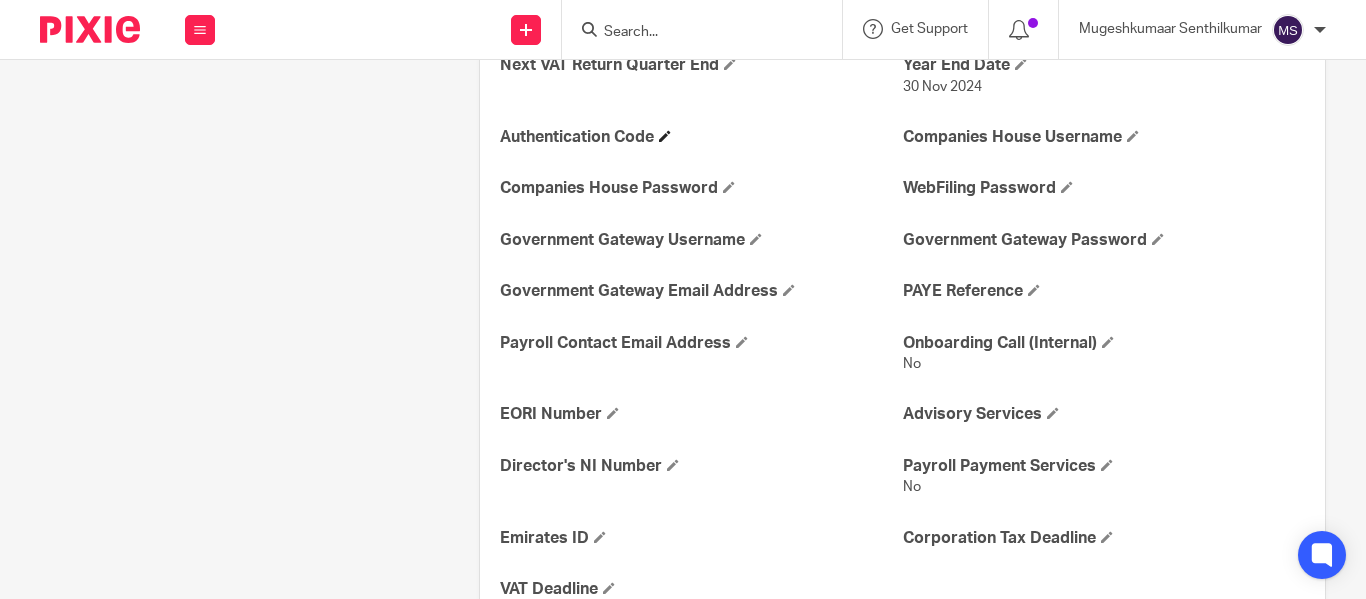 click on "Authentication Code" at bounding box center (701, 137) 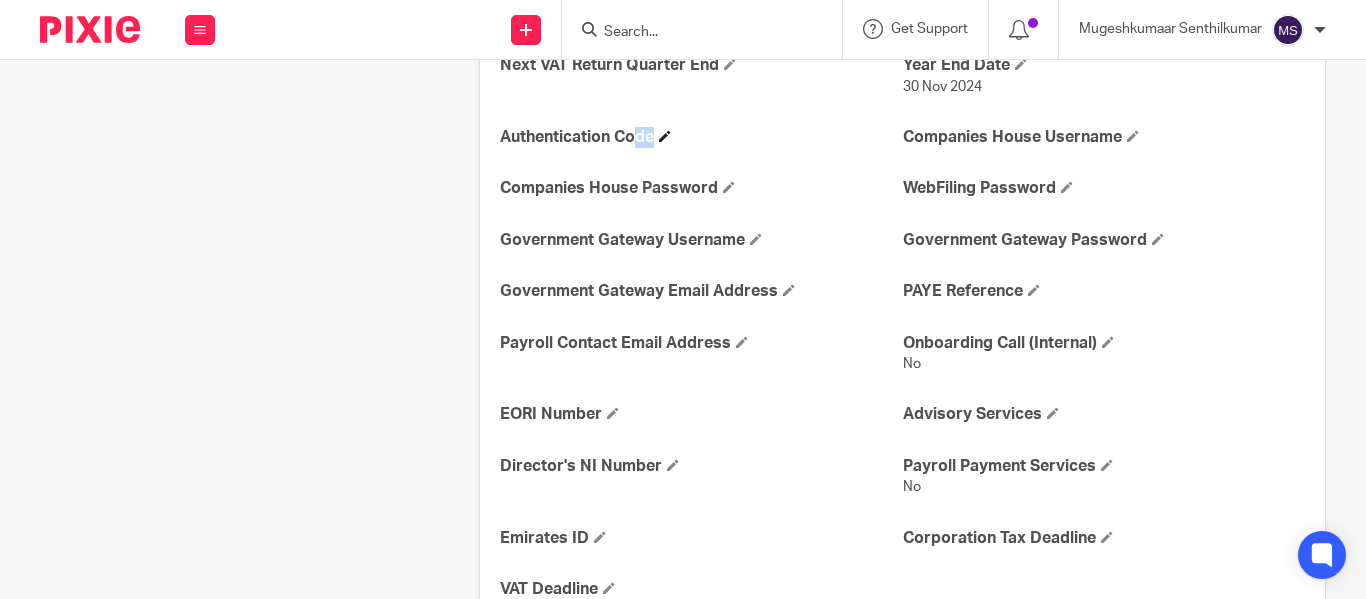 click on "Authentication Code" at bounding box center [701, 137] 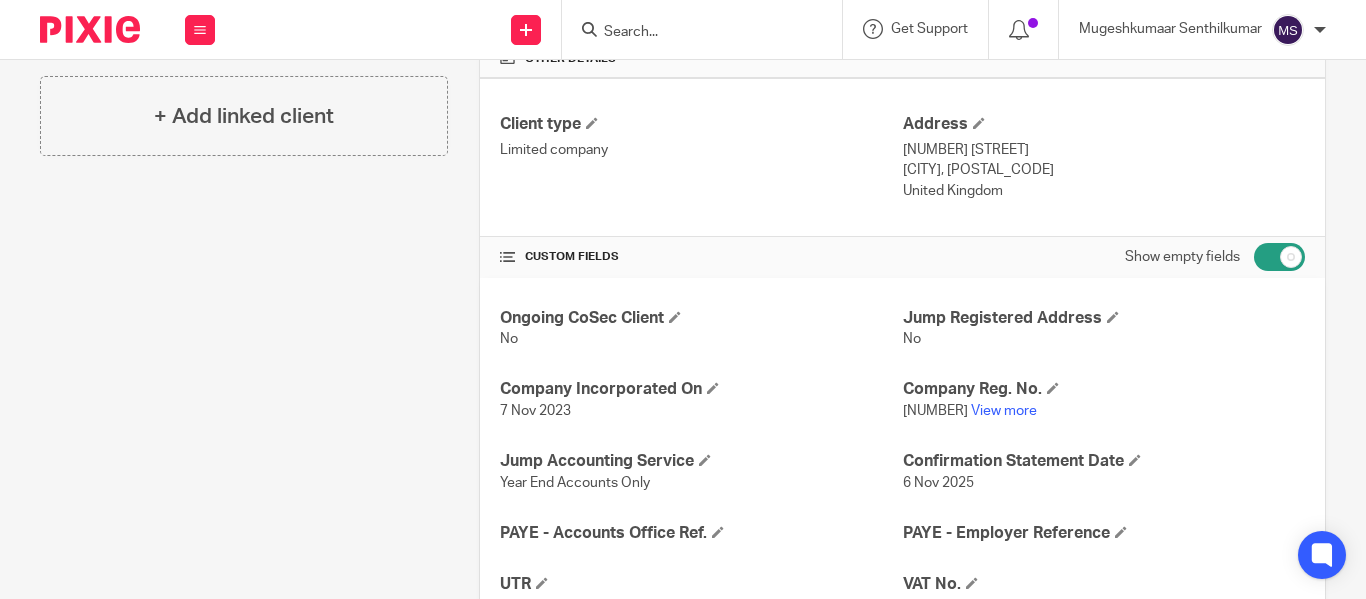 scroll, scrollTop: 476, scrollLeft: 0, axis: vertical 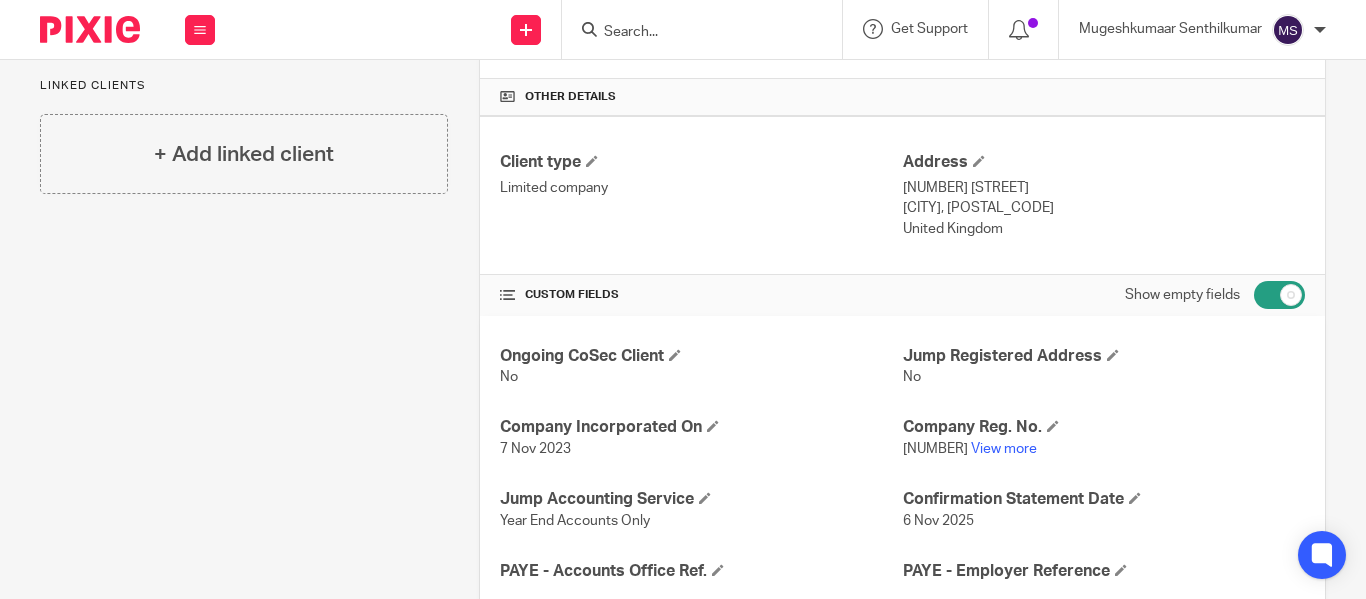 click at bounding box center [1279, 295] 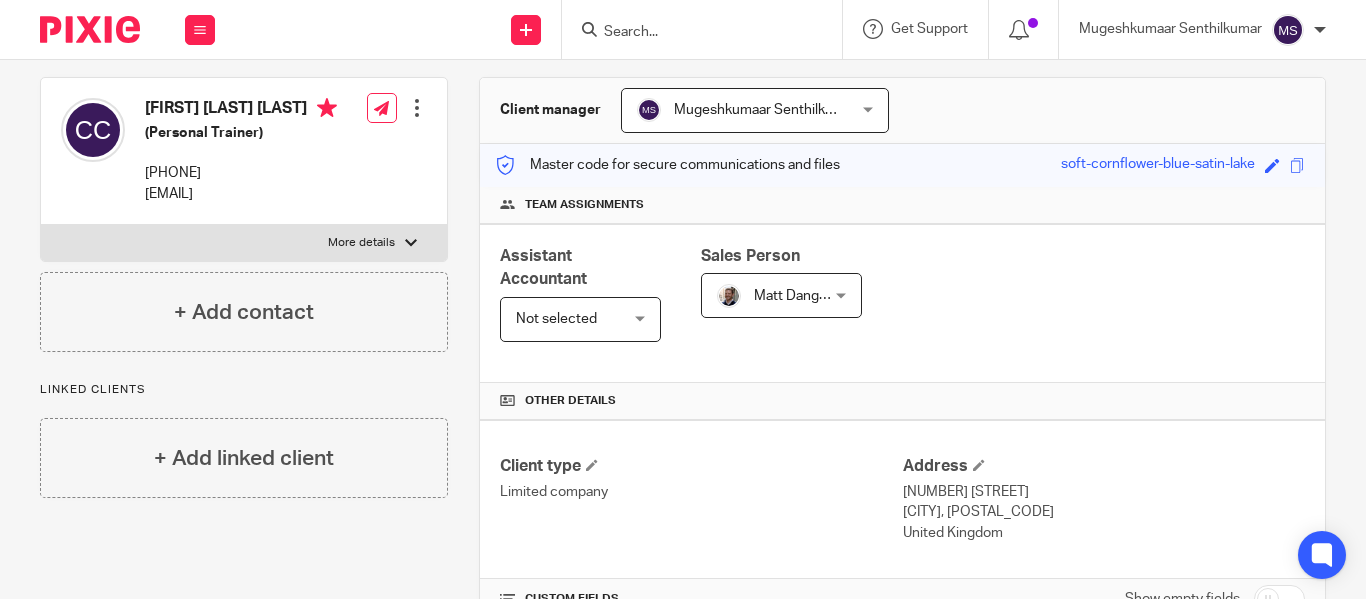 scroll, scrollTop: 0, scrollLeft: 0, axis: both 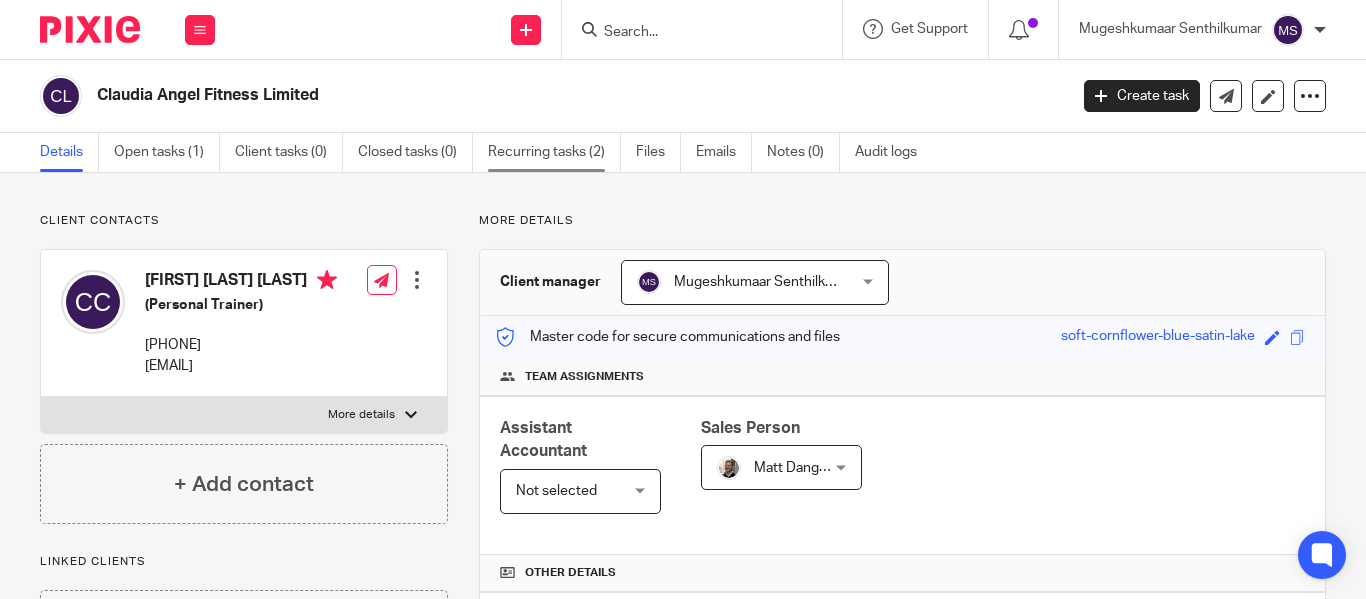 click on "Recurring tasks (2)" at bounding box center (554, 152) 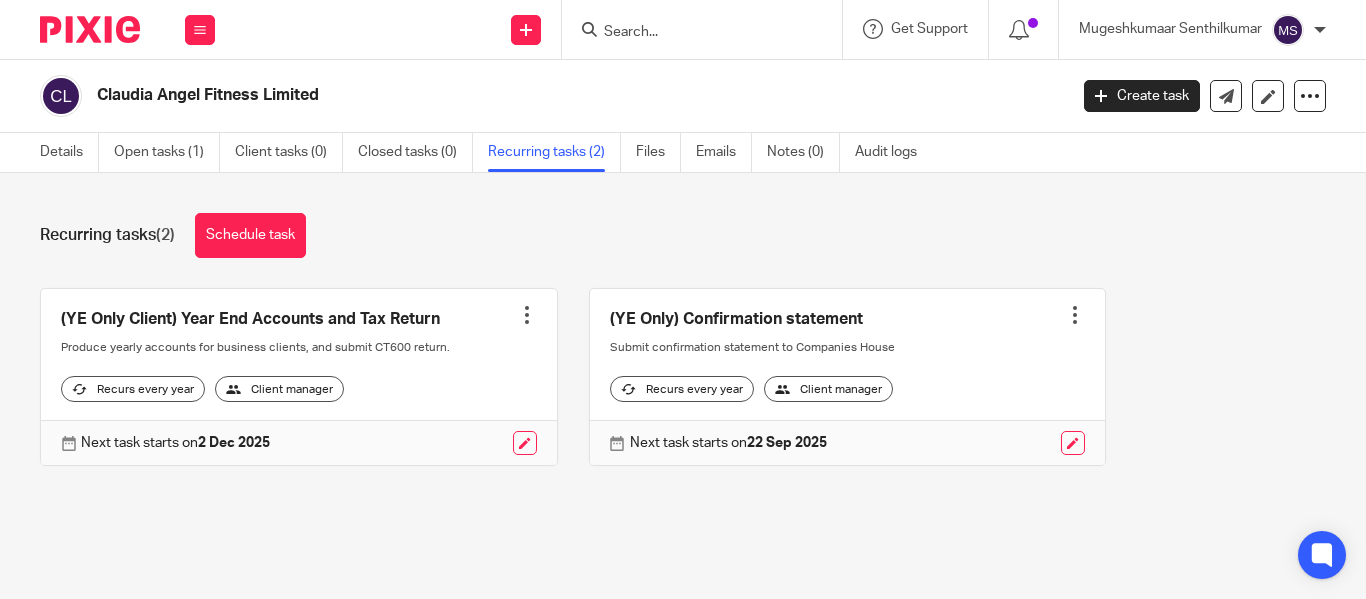 scroll, scrollTop: 0, scrollLeft: 0, axis: both 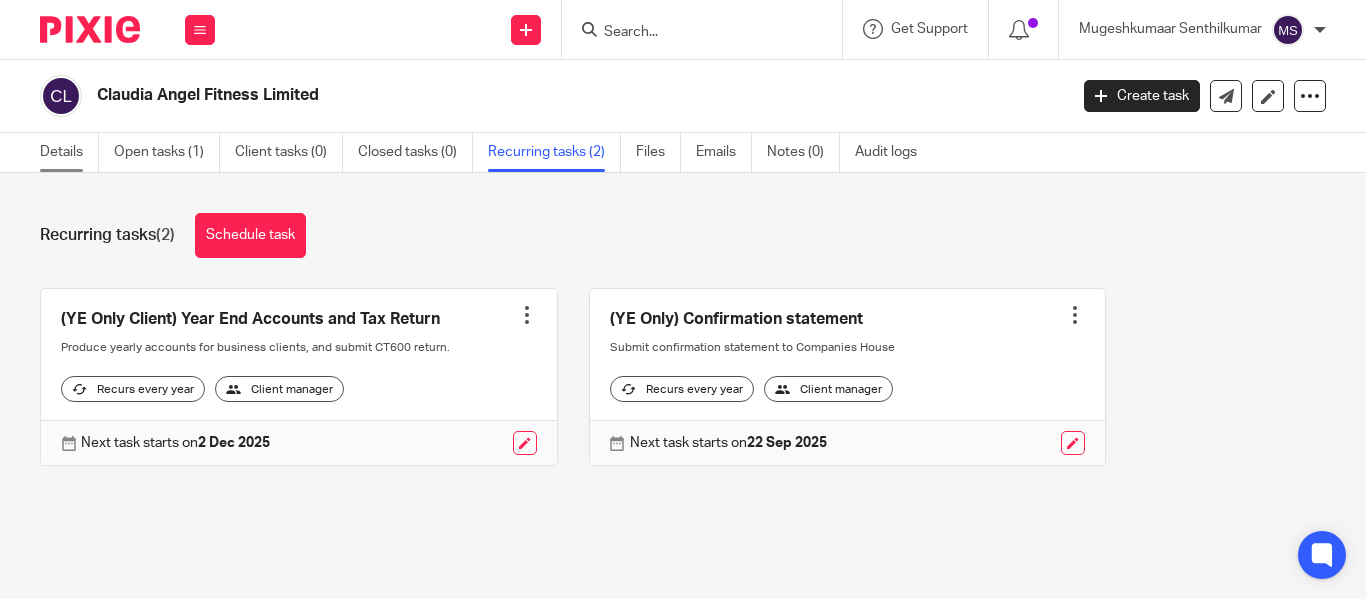 click on "Details" at bounding box center [69, 152] 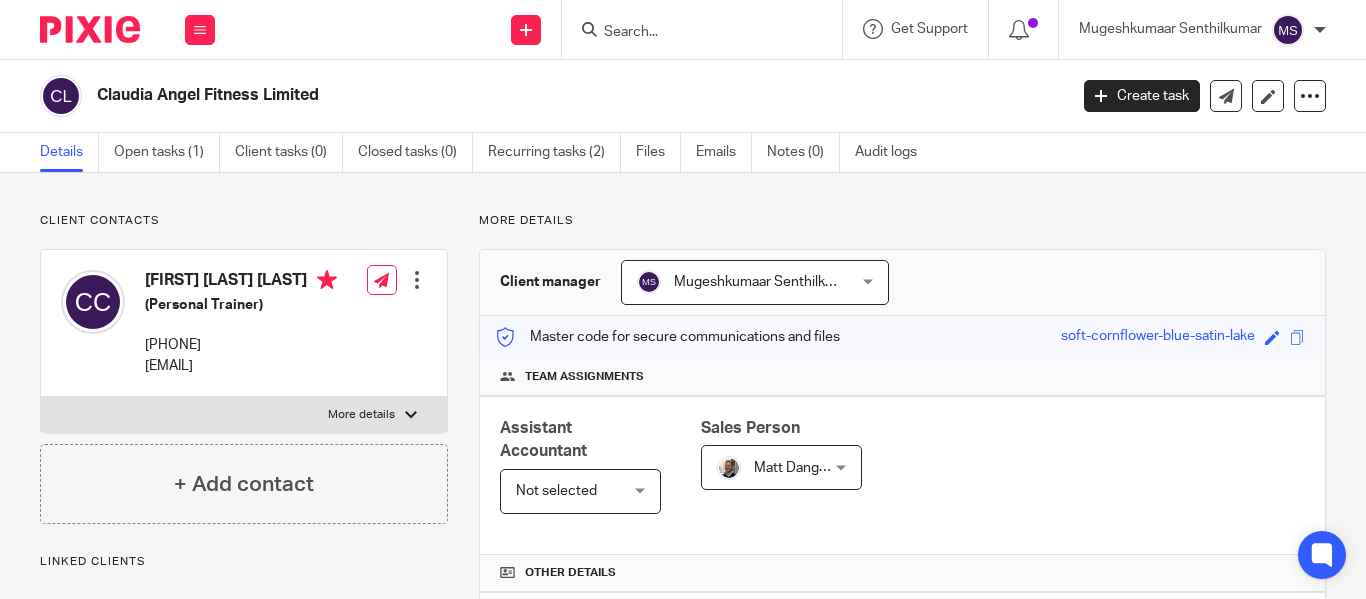 scroll, scrollTop: 0, scrollLeft: 0, axis: both 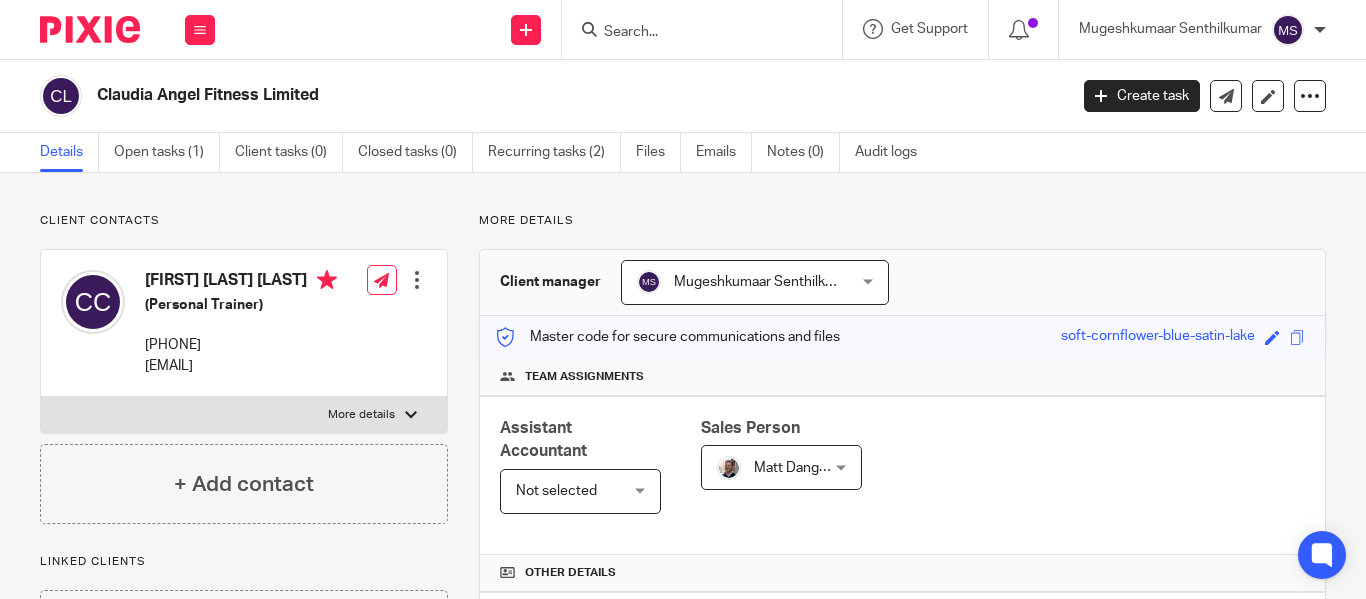 click on "Claudia Angel Fitness Limited" at bounding box center [480, 95] 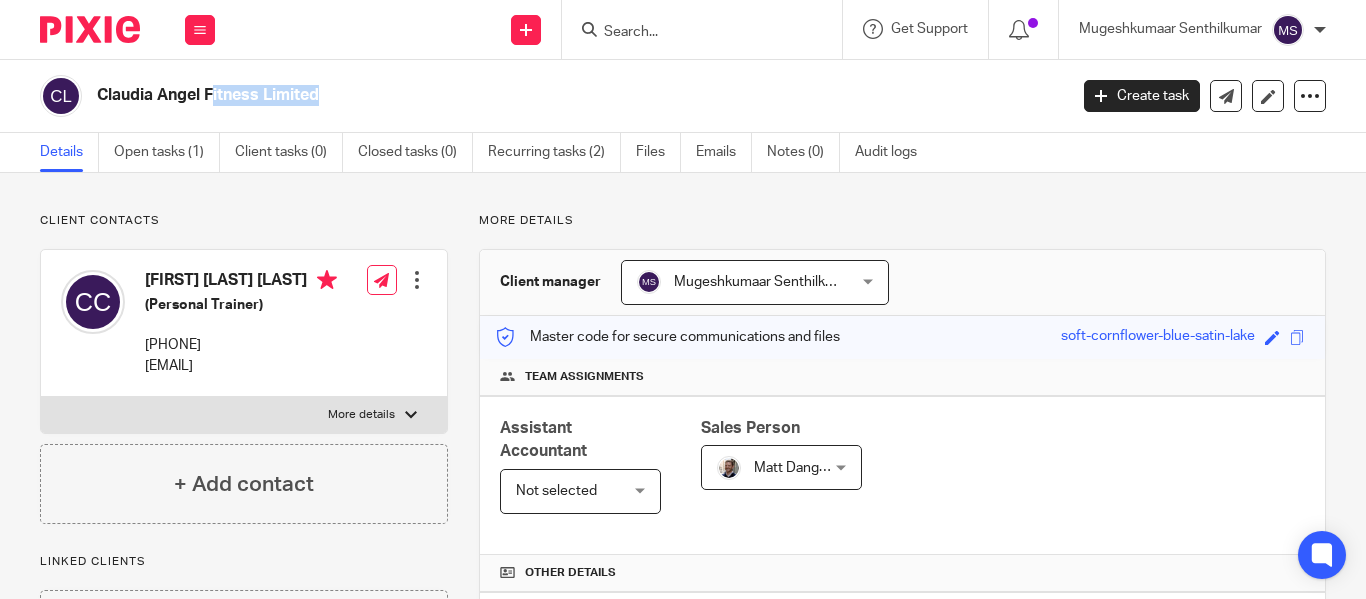 click on "Claudia Angel Fitness Limited" at bounding box center [480, 95] 